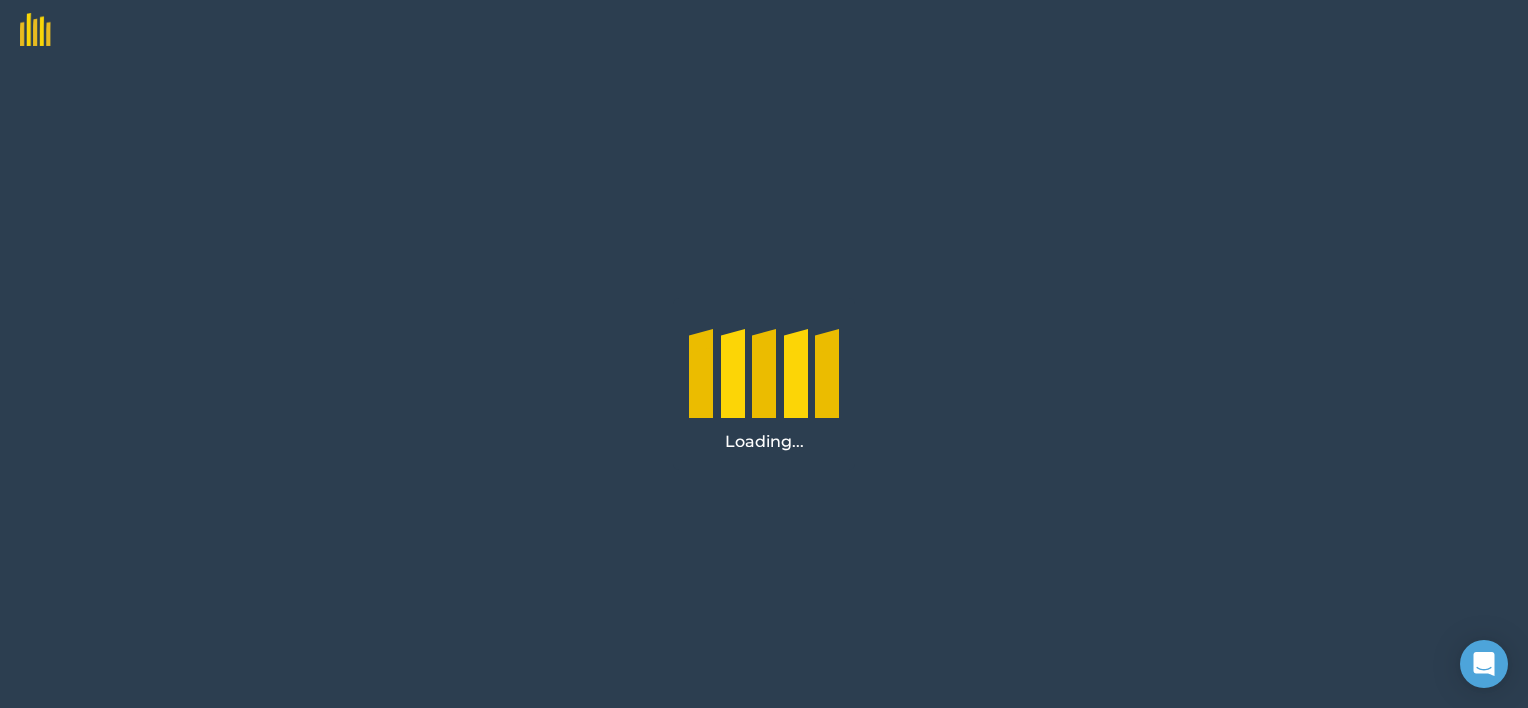 scroll, scrollTop: 0, scrollLeft: 0, axis: both 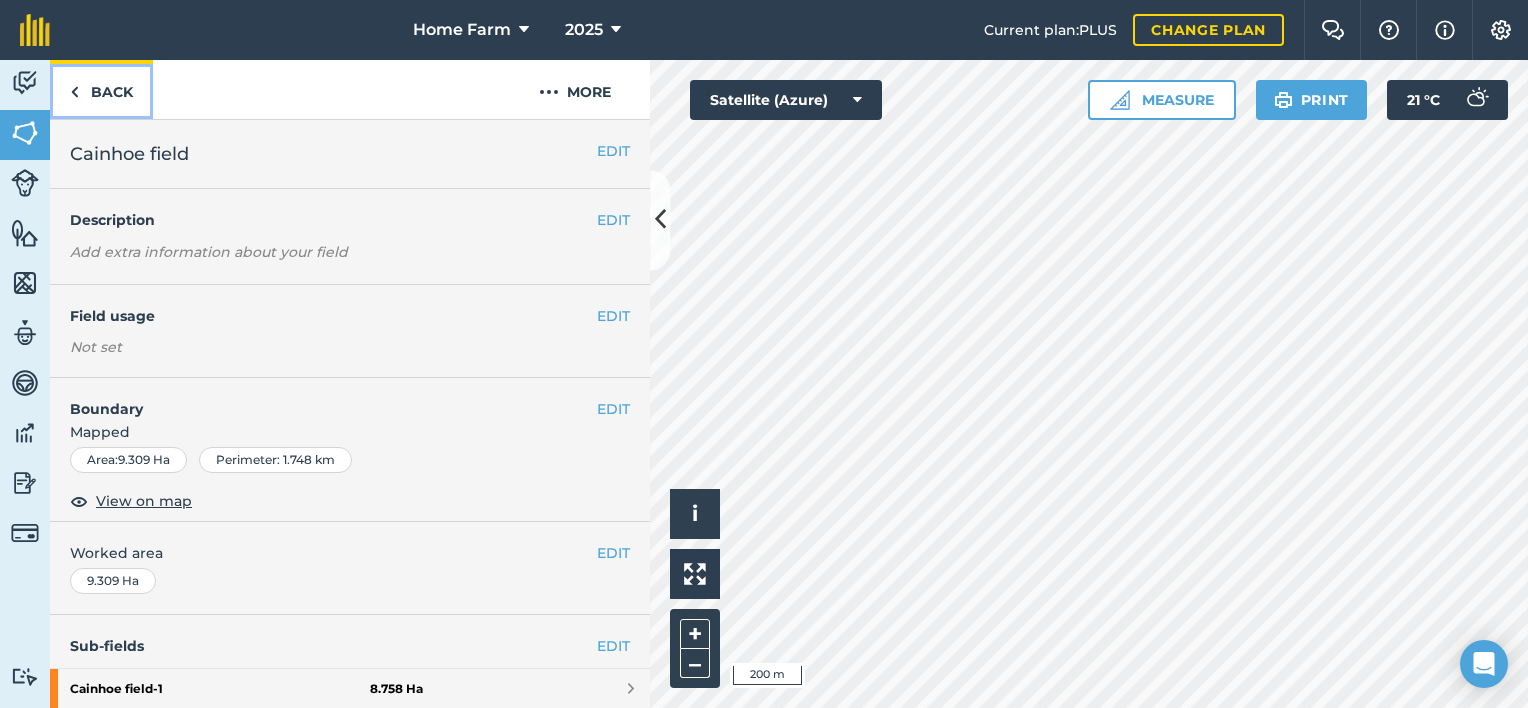 click on "Back" at bounding box center (101, 89) 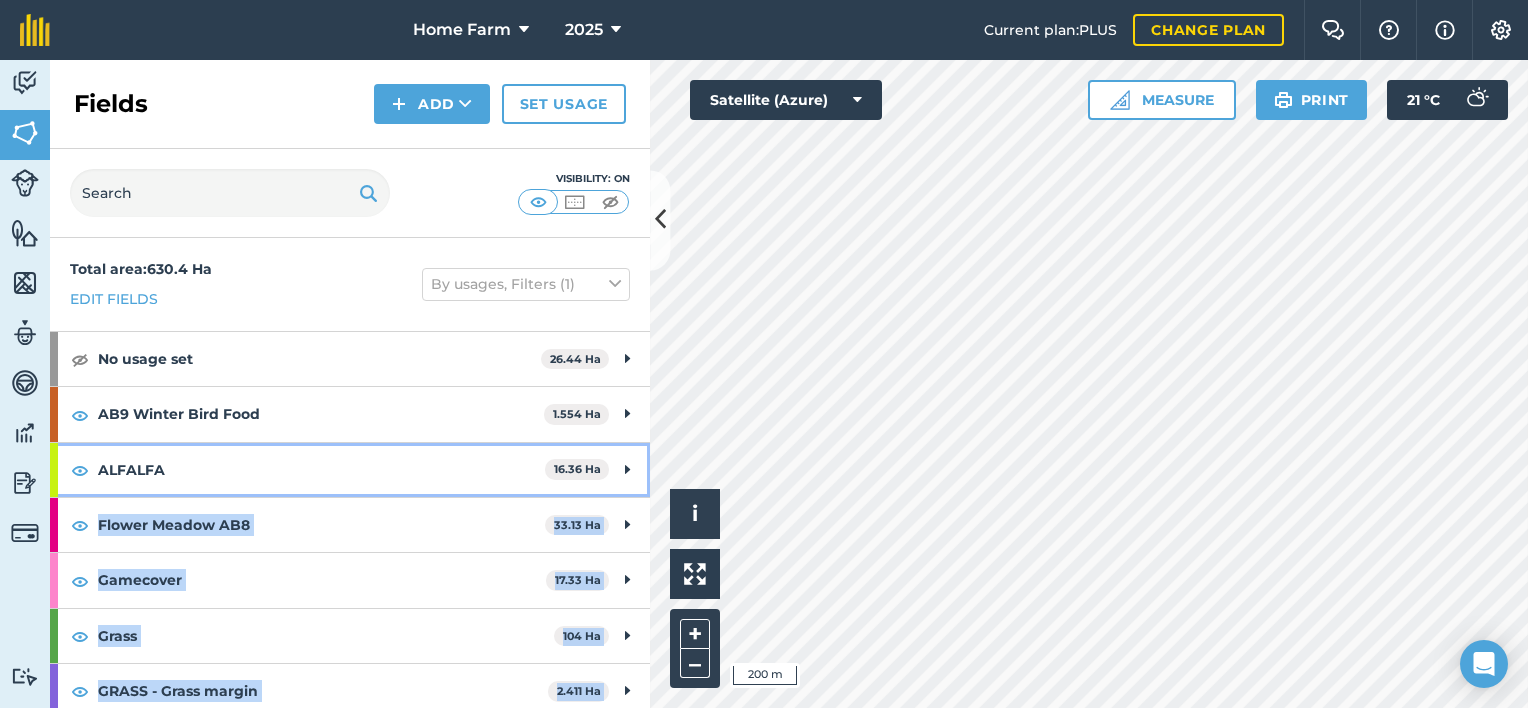 click on "Activity Fields Livestock Features Maps Team Vehicles Data Reporting Billing Tutorials Tutorials Fields   Add   Set usage Visibility: On Total area :  630.4   Ha Edit fields By usages, Filters (1) No usage set 26.44   Ha TL08354020 0.4704   Ha TL08354542 0.0976   Ha TL08361147 0.3207   Ha TL08364141 0.361   Ha TL08365739 0.7282   Ha TL08366865 0.3775   Ha TL08367153 0.4518   Ha TL08367179 0.03966   Ha TL08367360 0.2056   Ha TL08367762 0.871   Ha TL08367851 0.3814   Ha TL08367956 0.1196   Ha TL08368153 0.2335   Ha TL09342356 6.306   Ha TL09359778 0.248   Ha TL09360269 0.1255   Ha TL09361446 0.06826   Ha TL09361893 0.3134   Ha TL09362103 3.041   Ha TL09363280 0.2861   Ha TL09365172 0.5256   Ha TL09365860 0.6338   Ha TL09366052 0.1271   Ha TL09367205 0.128   Ha TL09369277 0.2191   Ha TL09369821 0.3953   Ha TL09371405 0.274   Ha TL09379633 1.94   Ha TL10351769 0.4189   Ha TL10354281 0.7624   Ha TL10355871 0.3181   Ha TL10356278 0.578   Ha TL10360499 0.07592   Ha TL10361058 0.743   Ha TL10362841 2.941   Ha 0.4773" at bounding box center (764, 384) 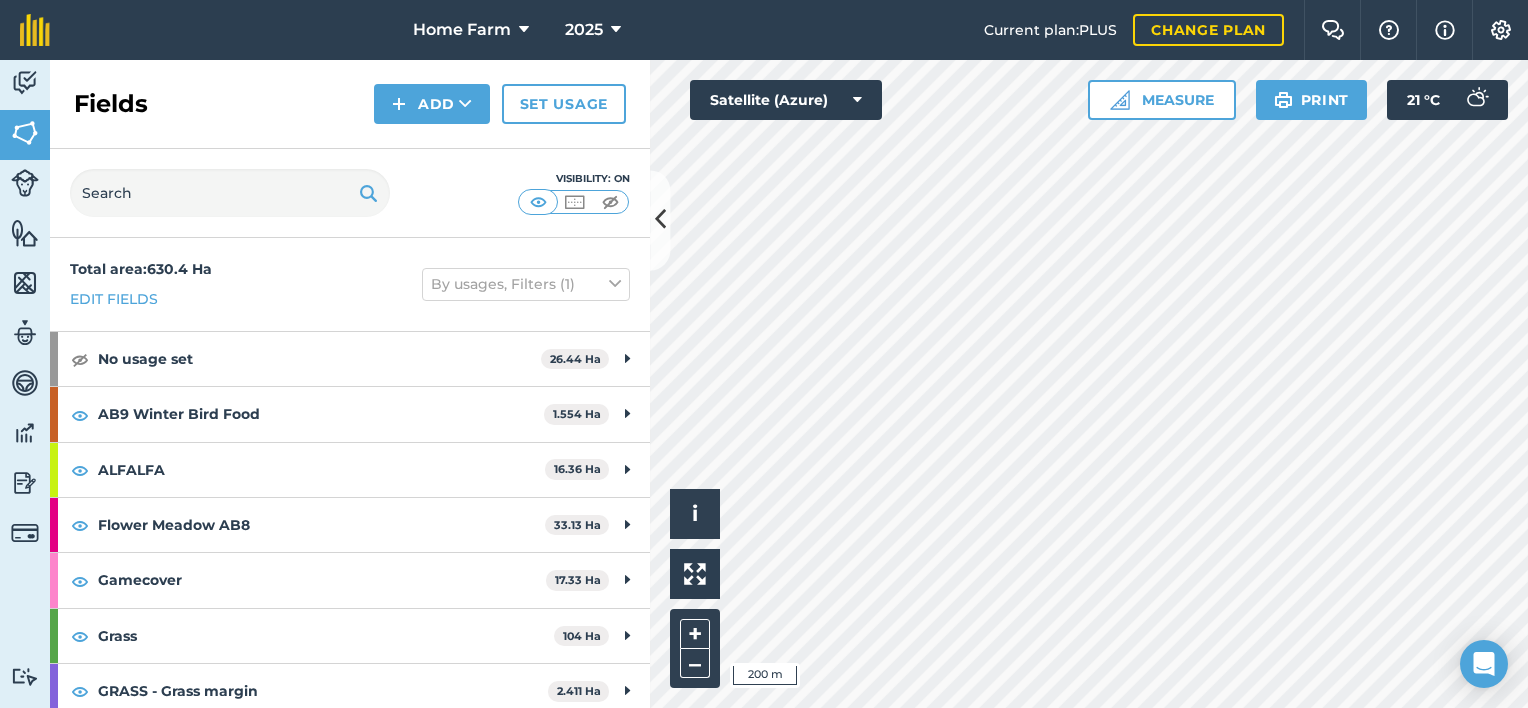 click on "Visibility: On" at bounding box center (350, 193) 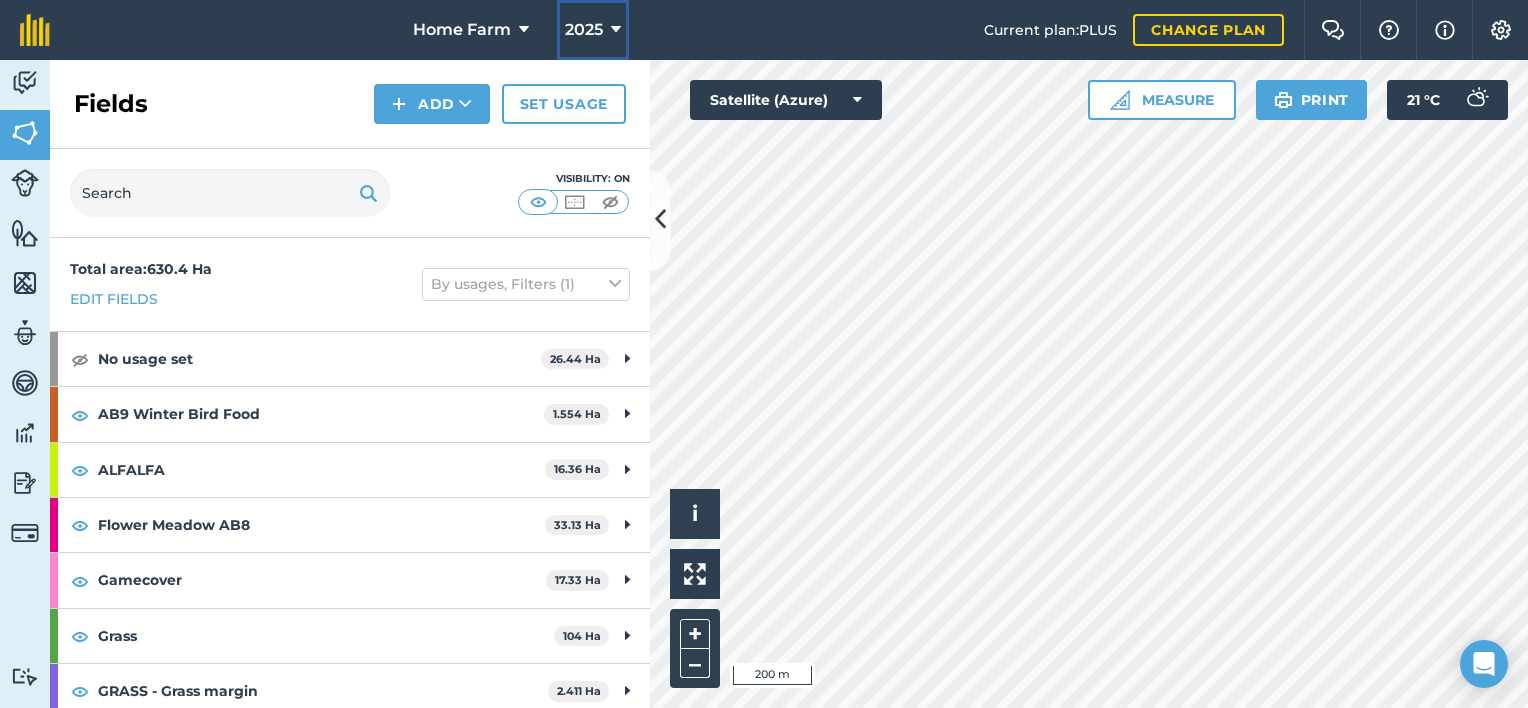 click at bounding box center (616, 30) 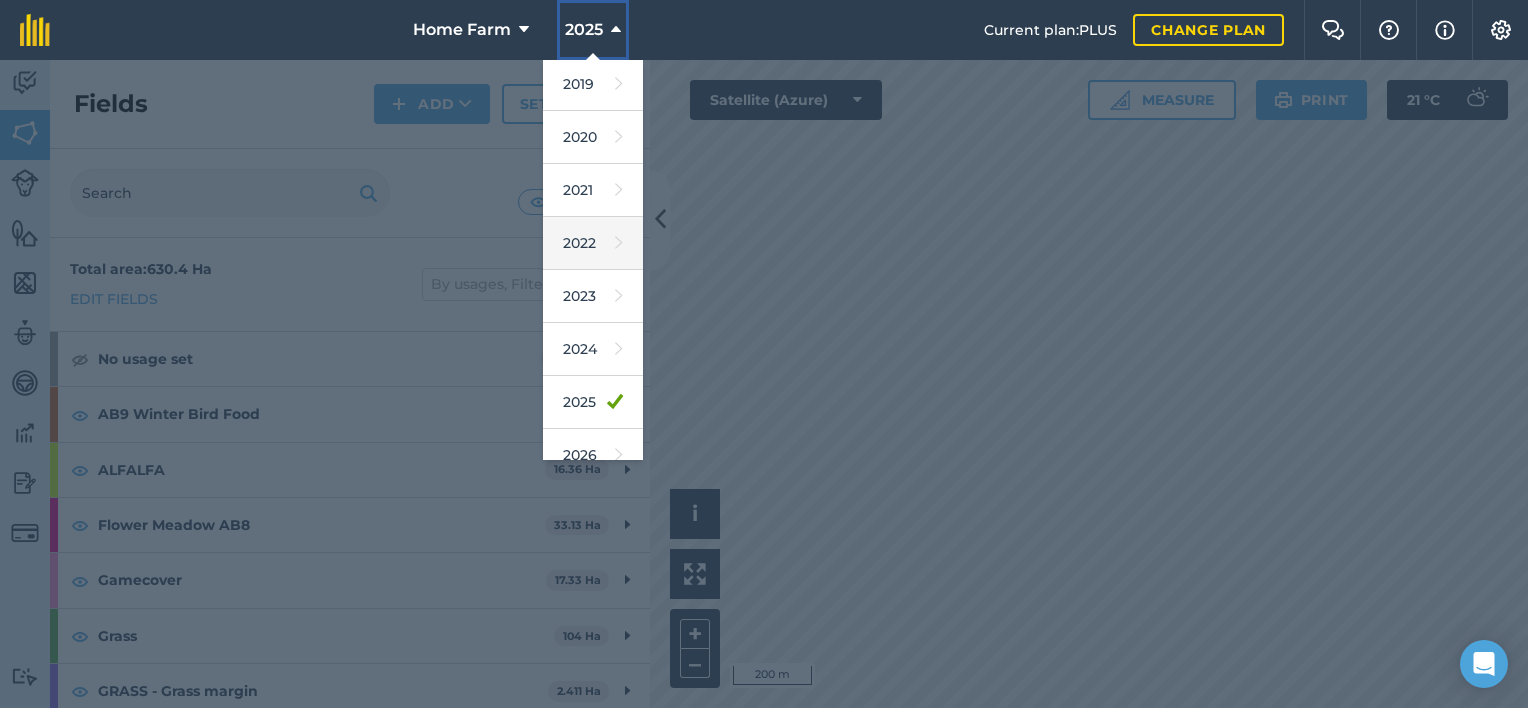 scroll, scrollTop: 120, scrollLeft: 0, axis: vertical 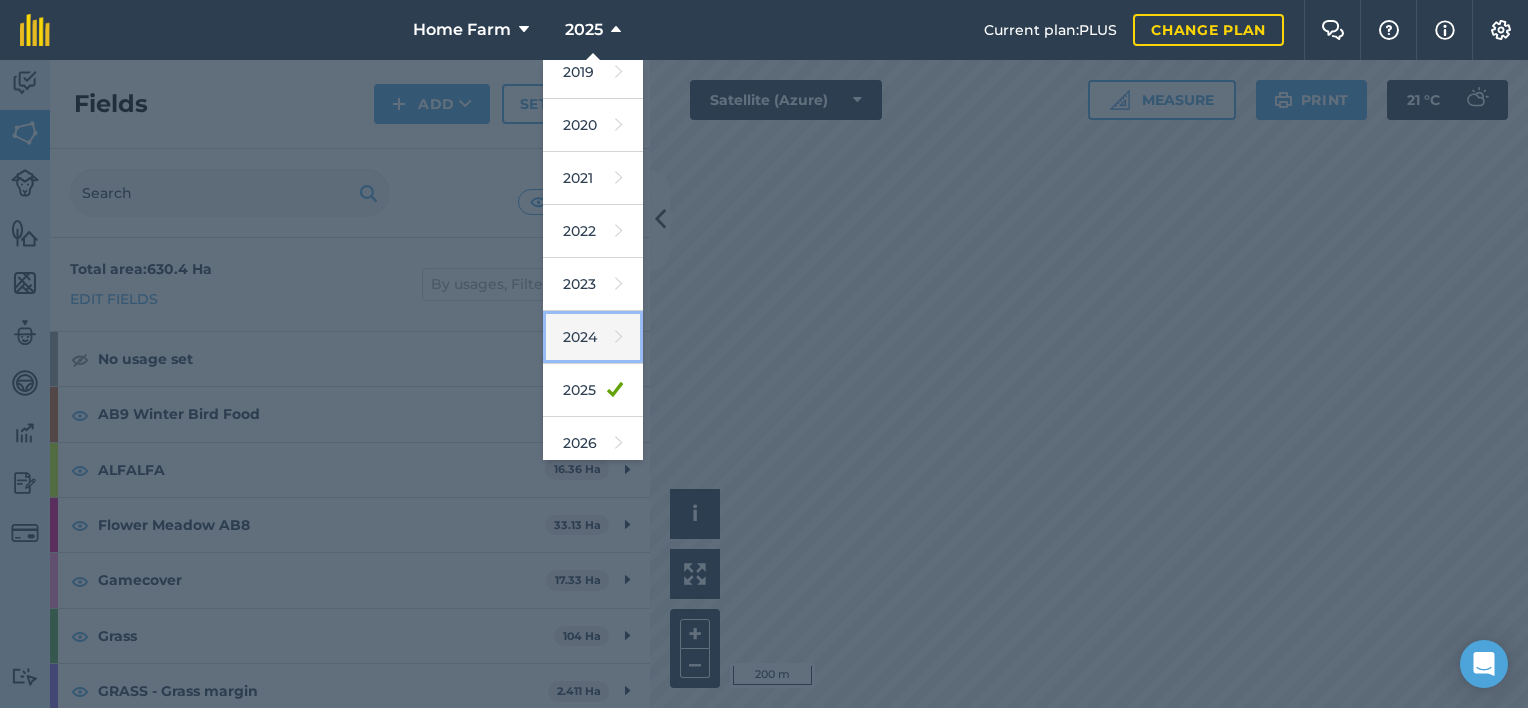 click on "2024" at bounding box center (593, 337) 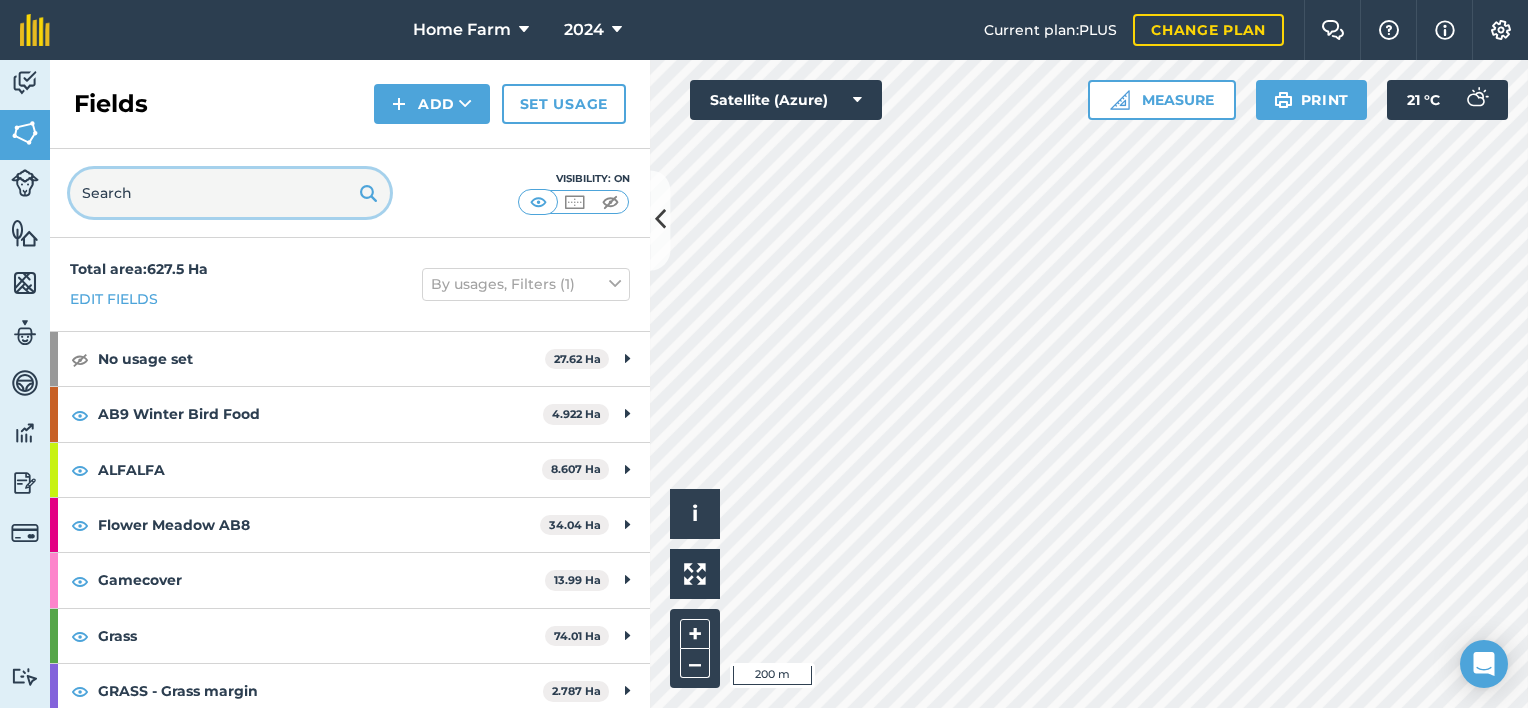 click at bounding box center (230, 193) 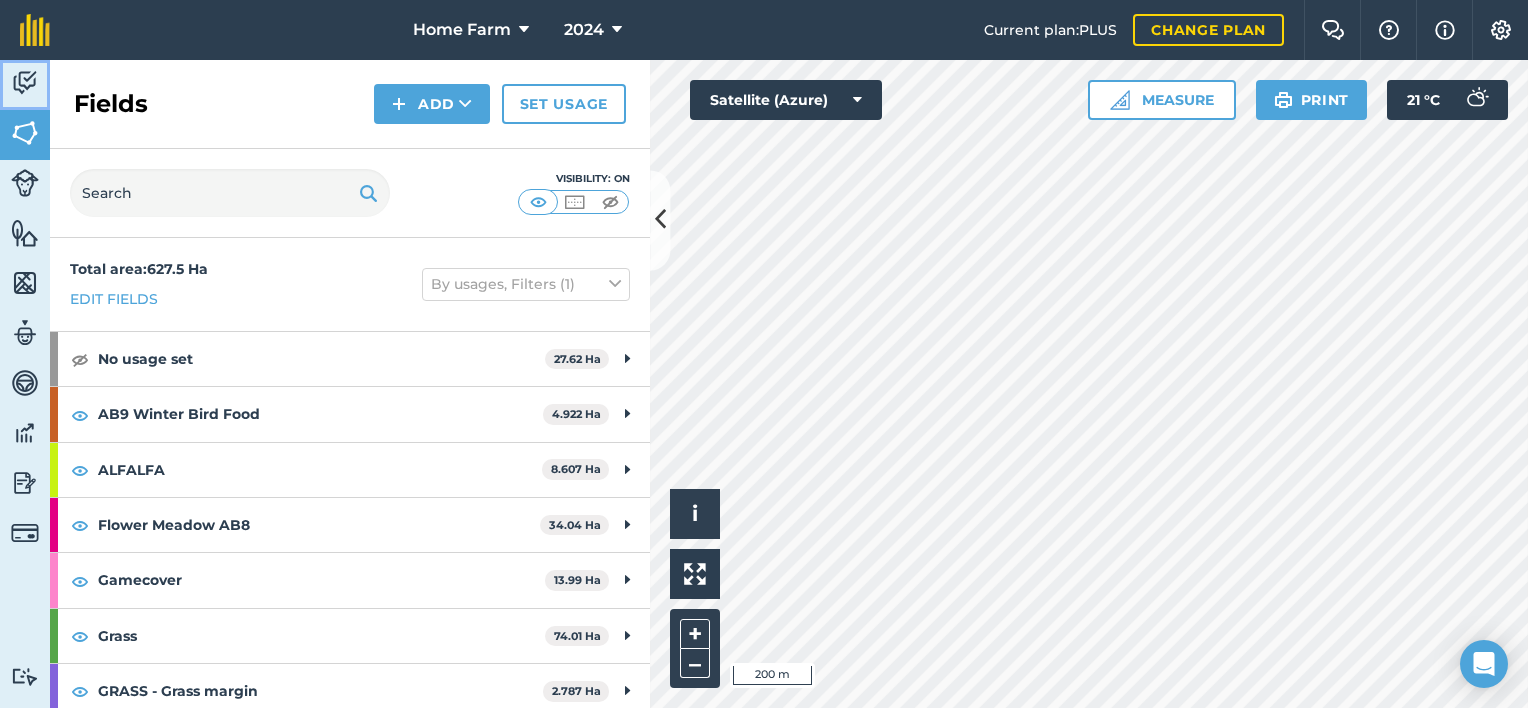 click at bounding box center [25, 83] 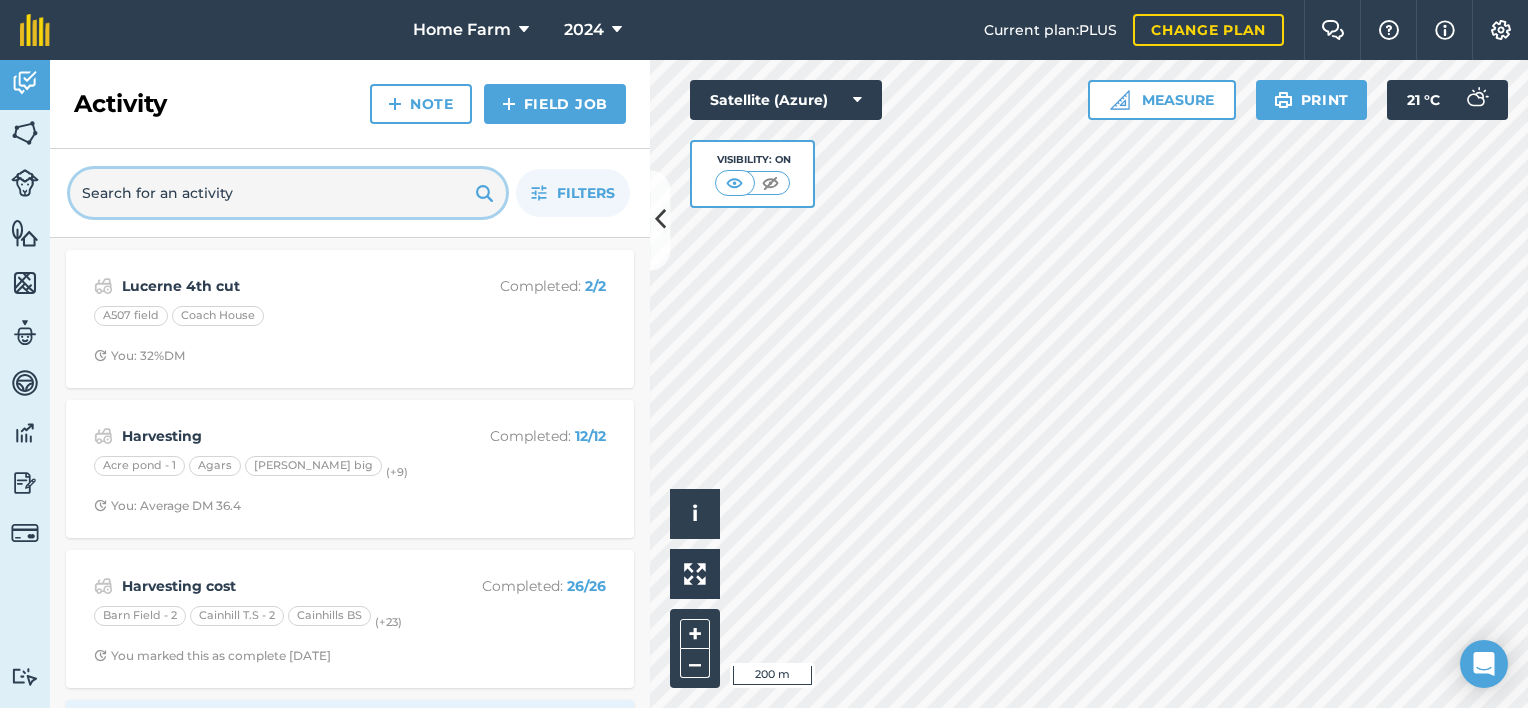 click at bounding box center (288, 193) 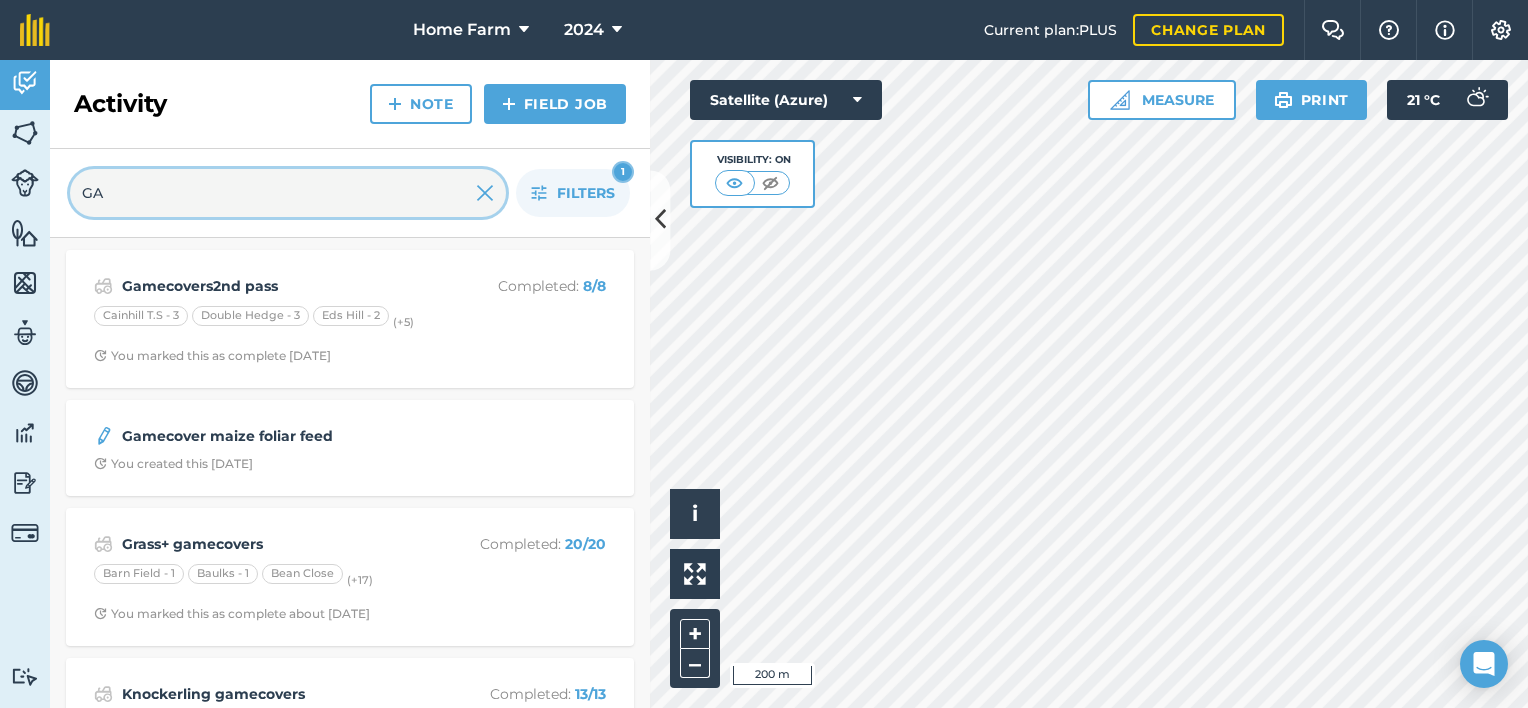 type on "G" 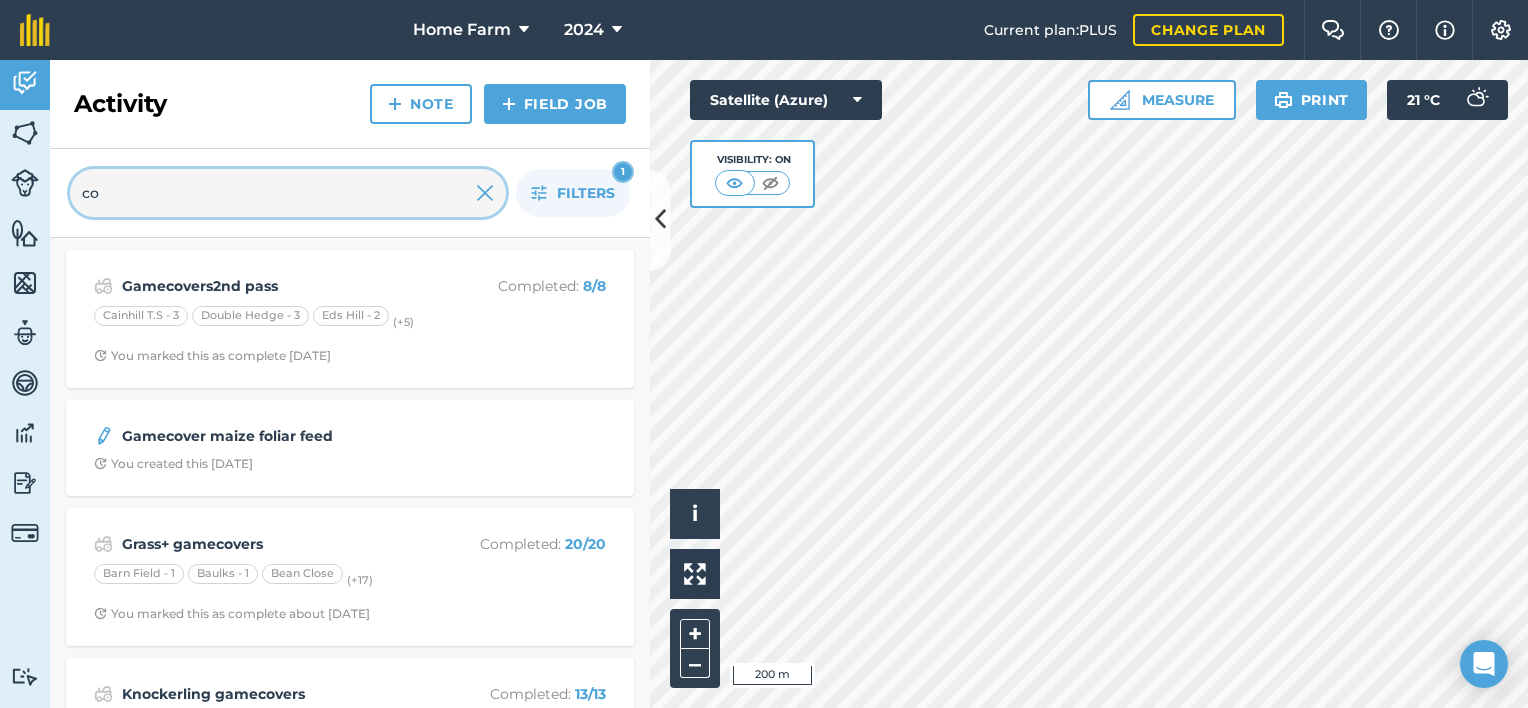 type on "c" 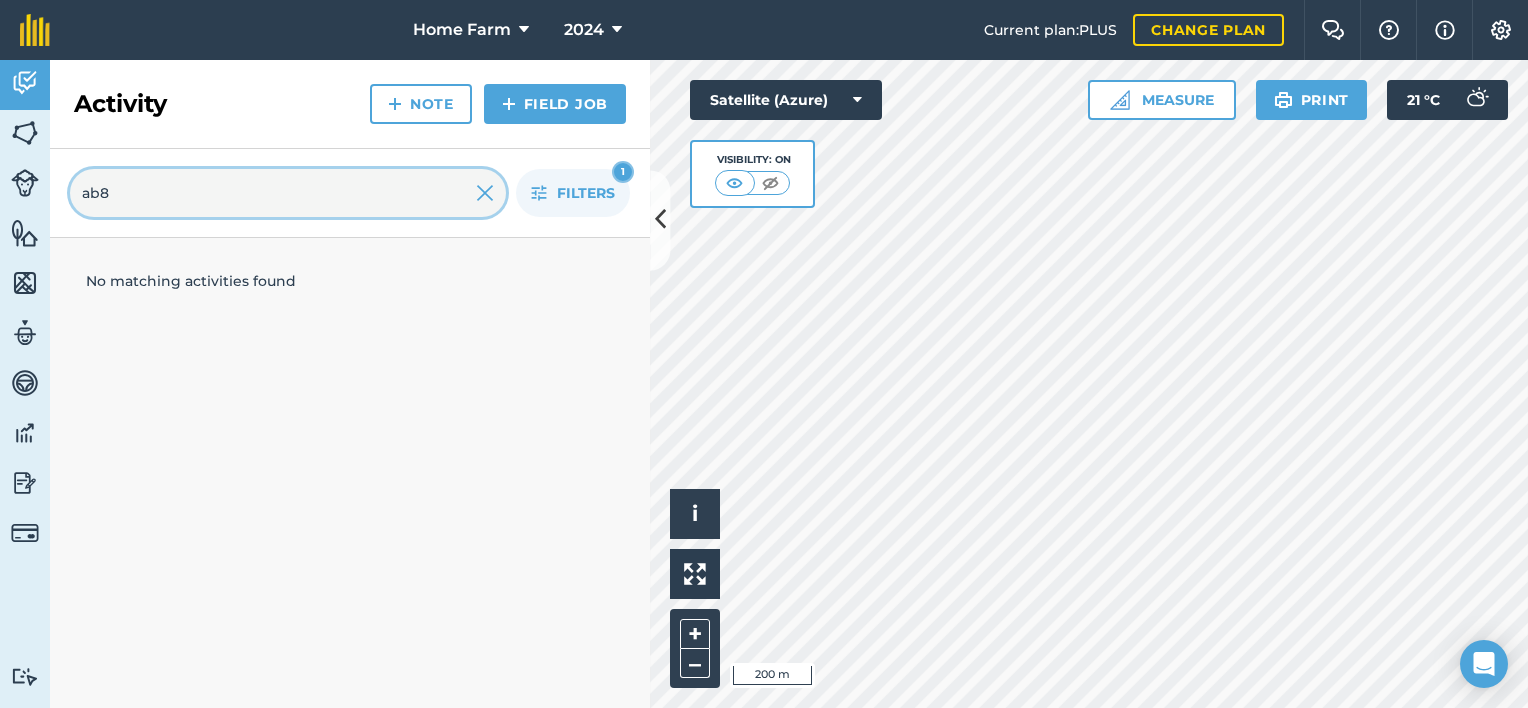 type on "ab8" 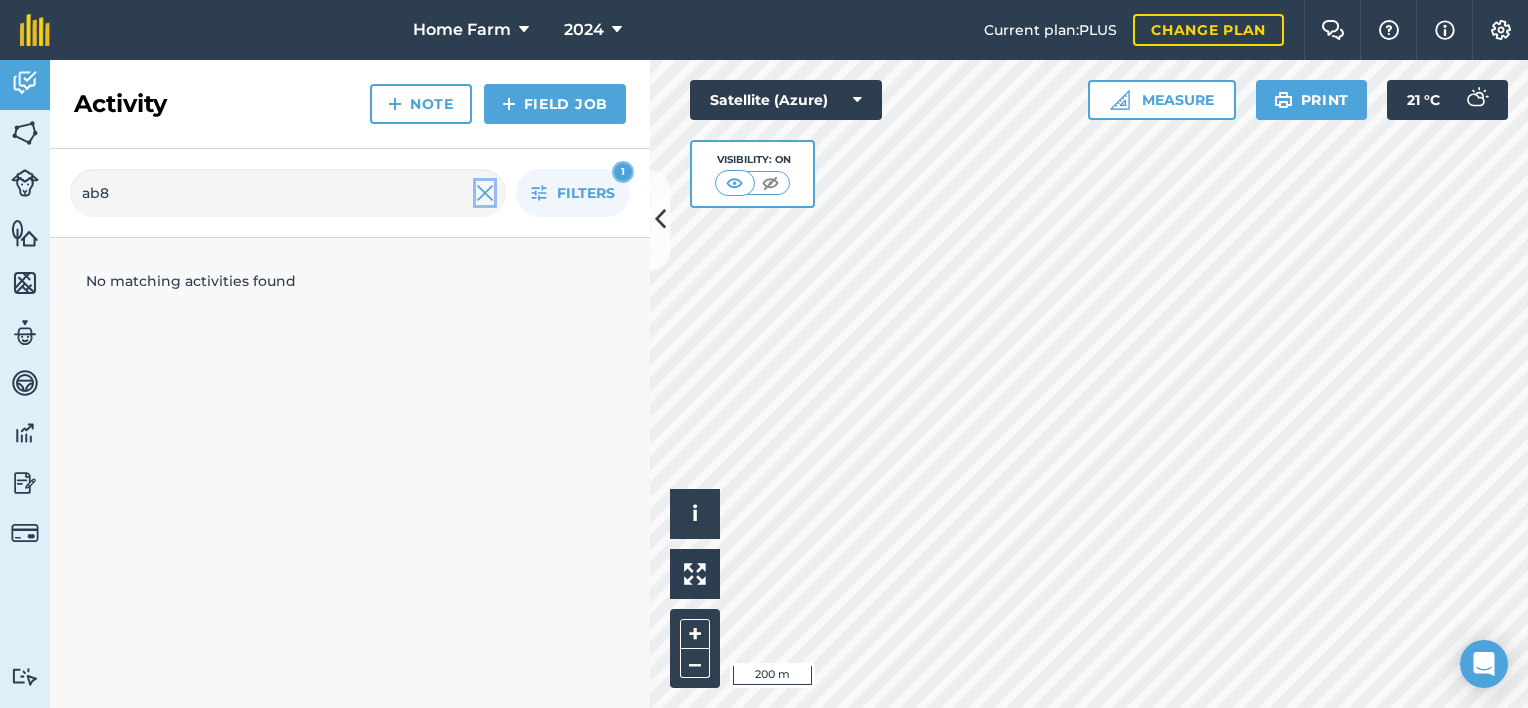 click at bounding box center (485, 193) 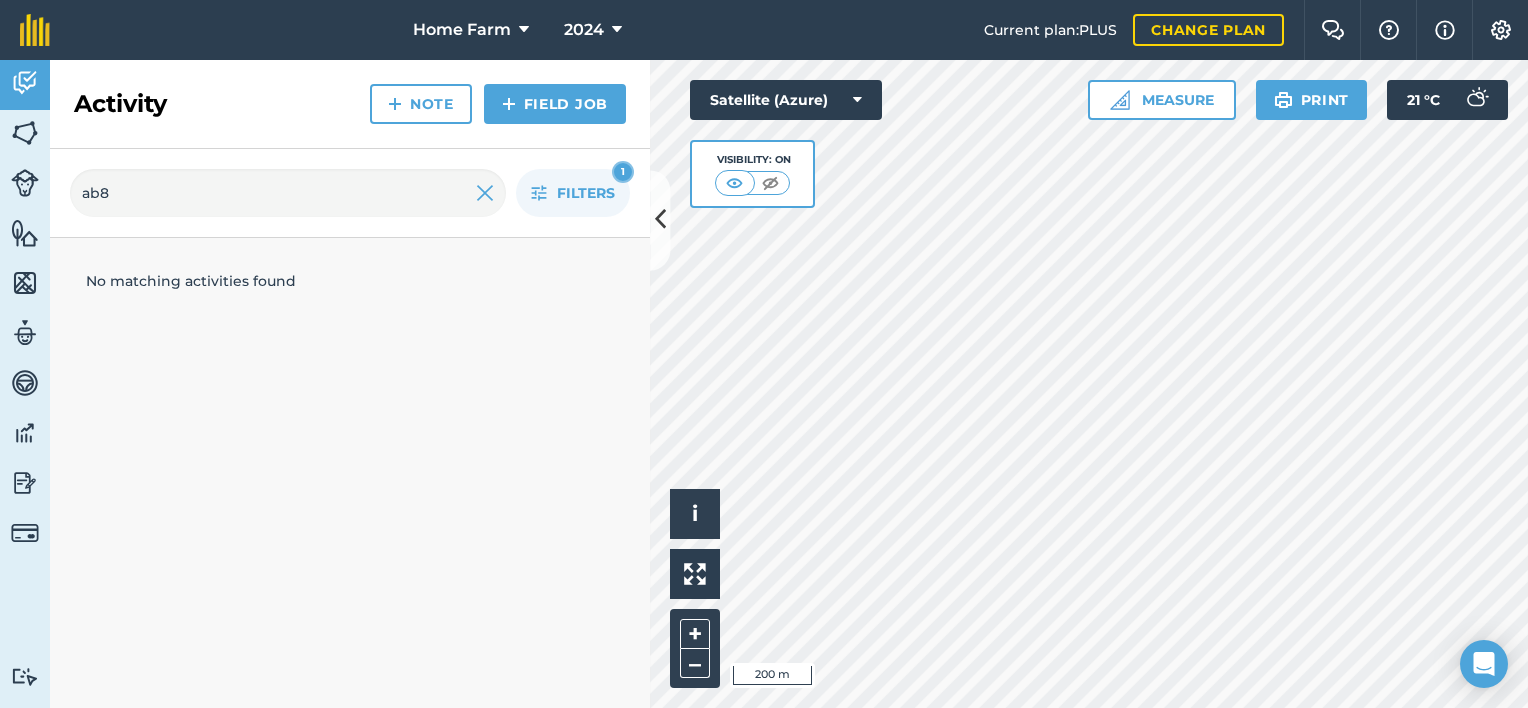 type 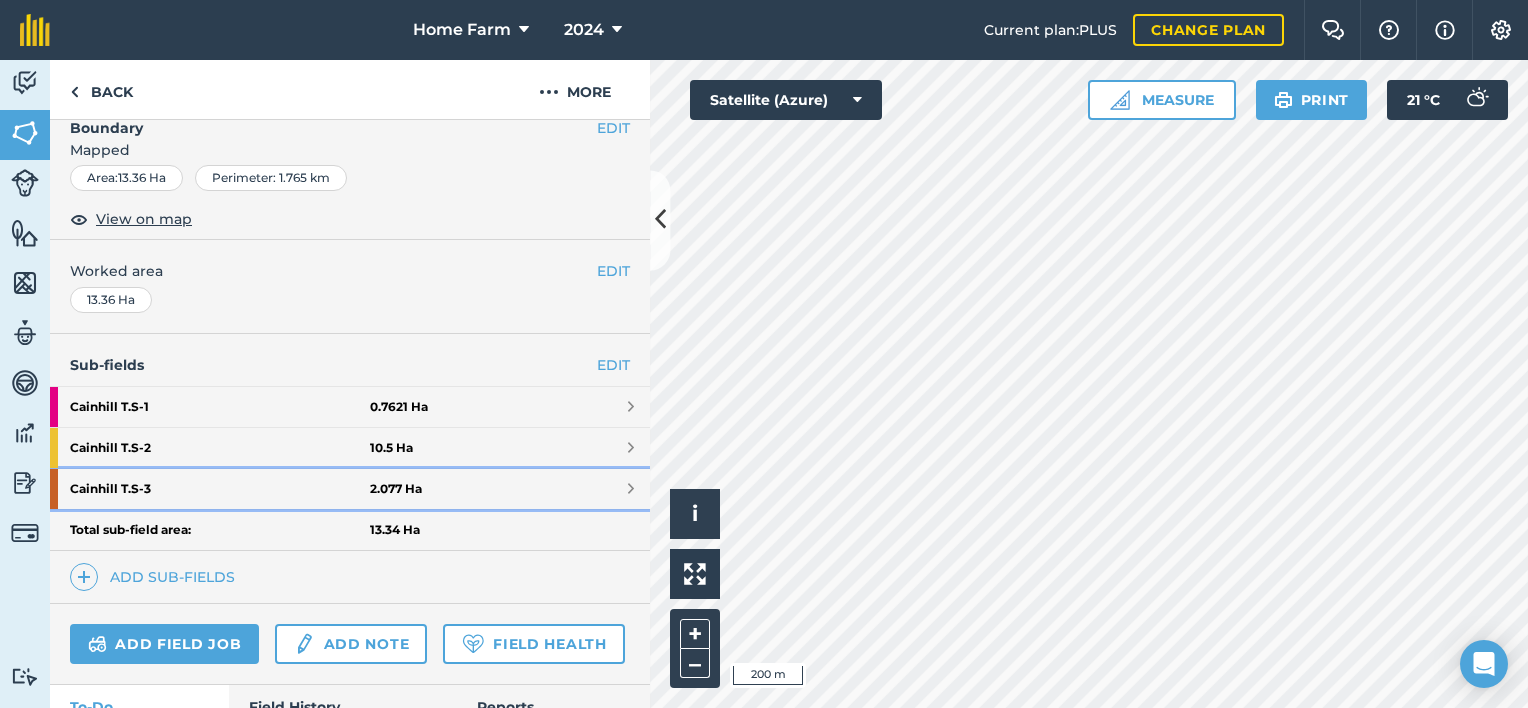 click on "Cainhill T.S  -  3" at bounding box center (220, 489) 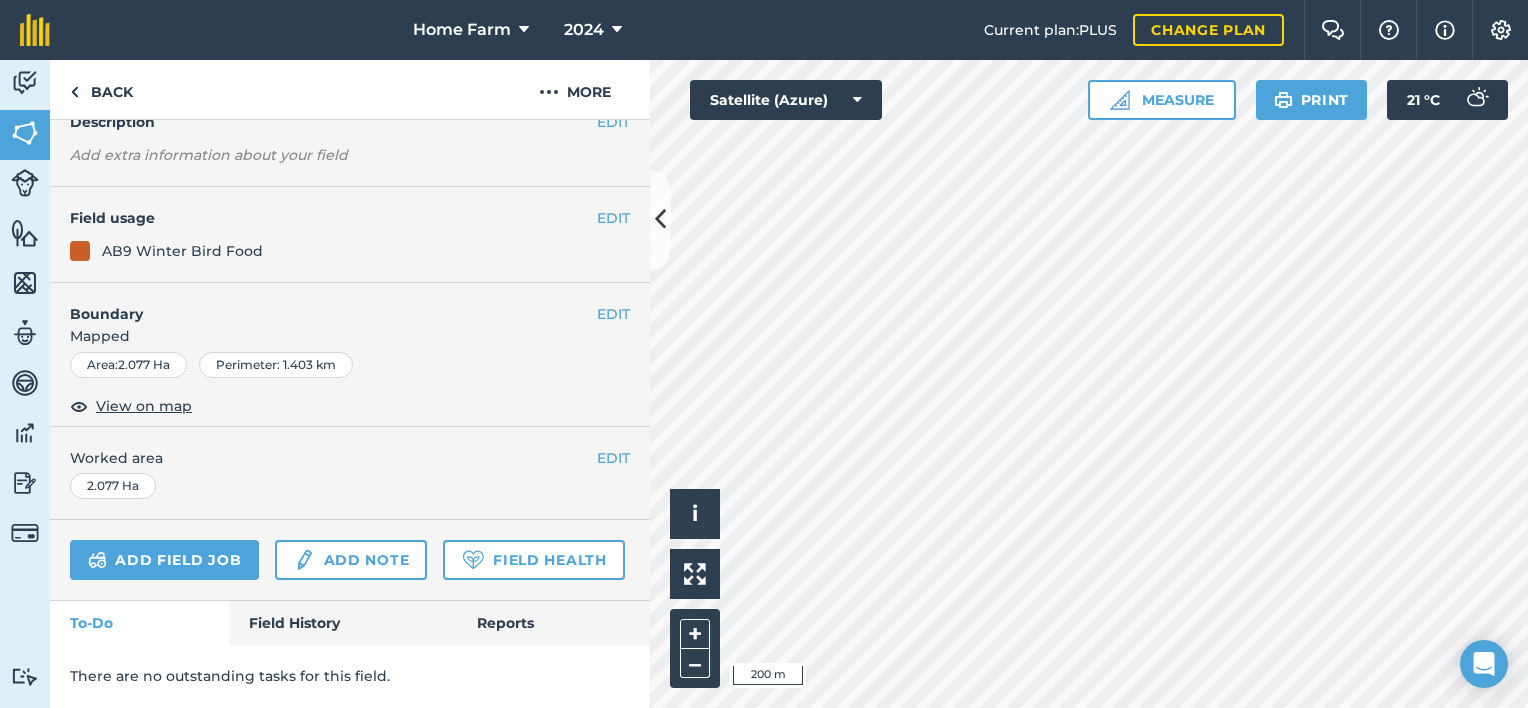 scroll, scrollTop: 192, scrollLeft: 0, axis: vertical 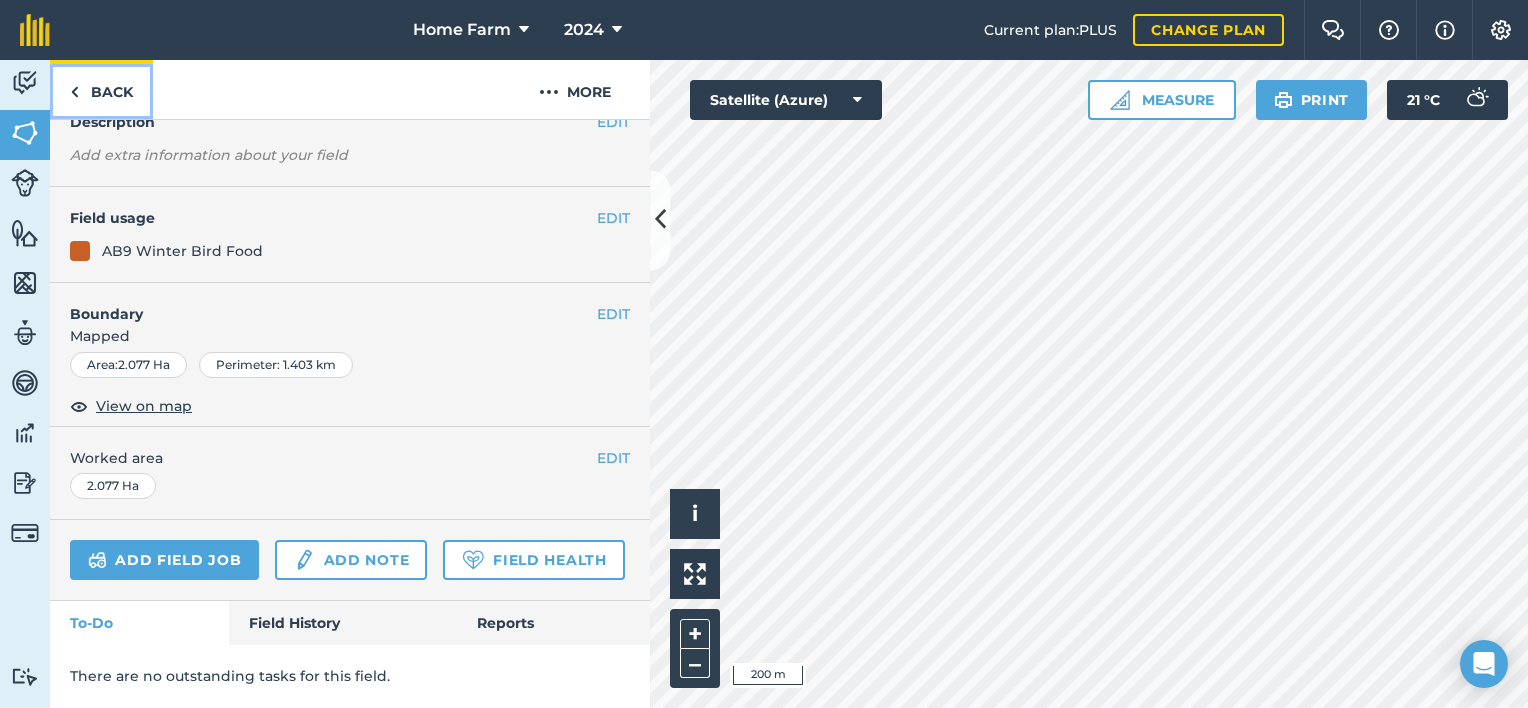 click on "Back" at bounding box center [101, 89] 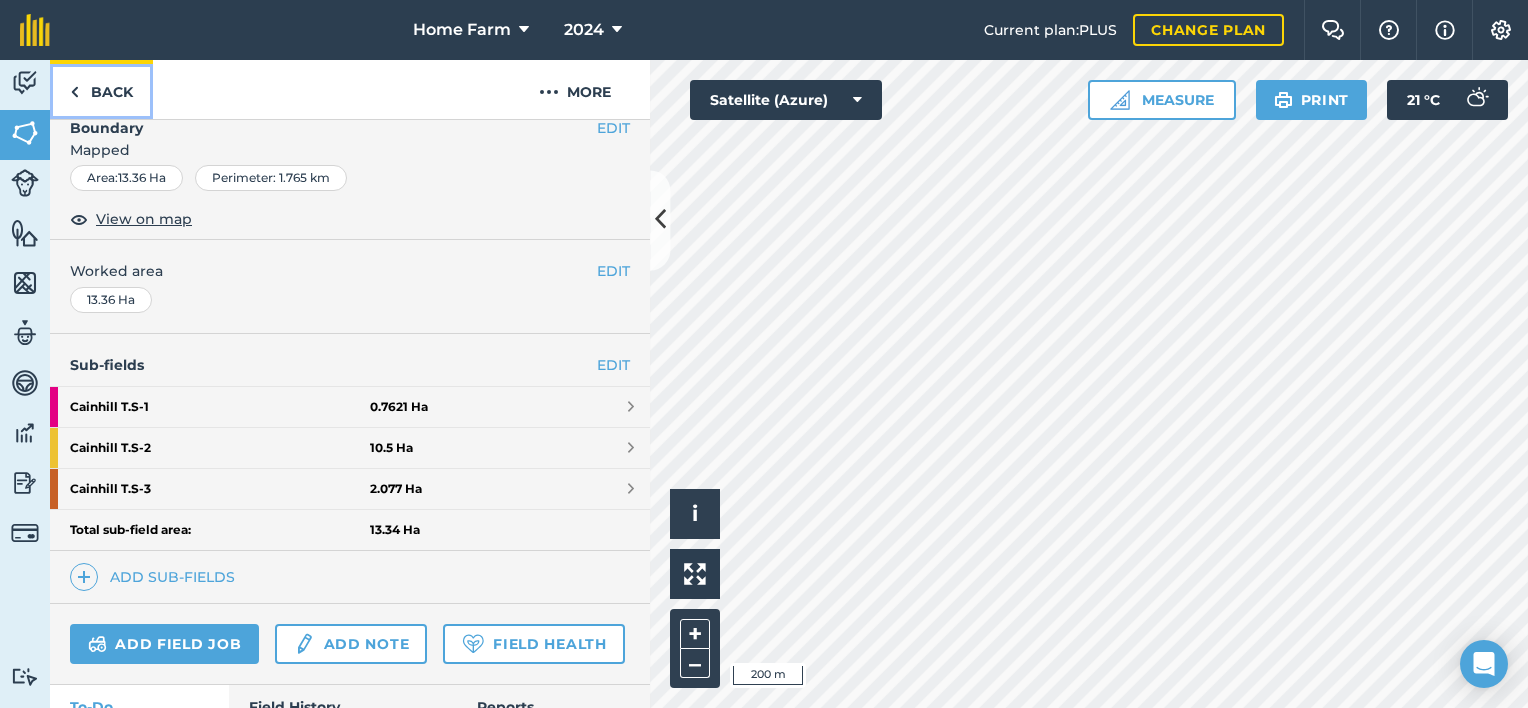 scroll, scrollTop: 0, scrollLeft: 0, axis: both 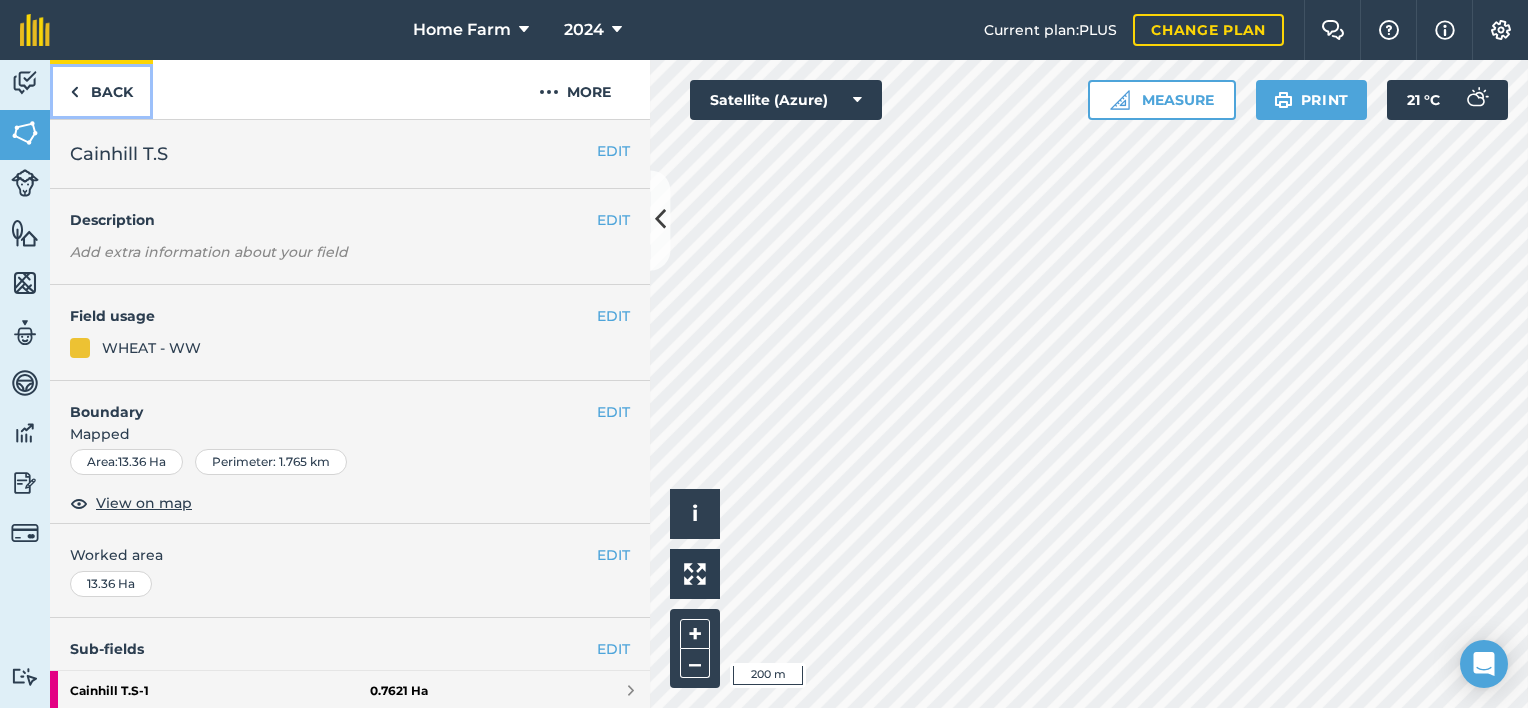click on "Back" at bounding box center (101, 89) 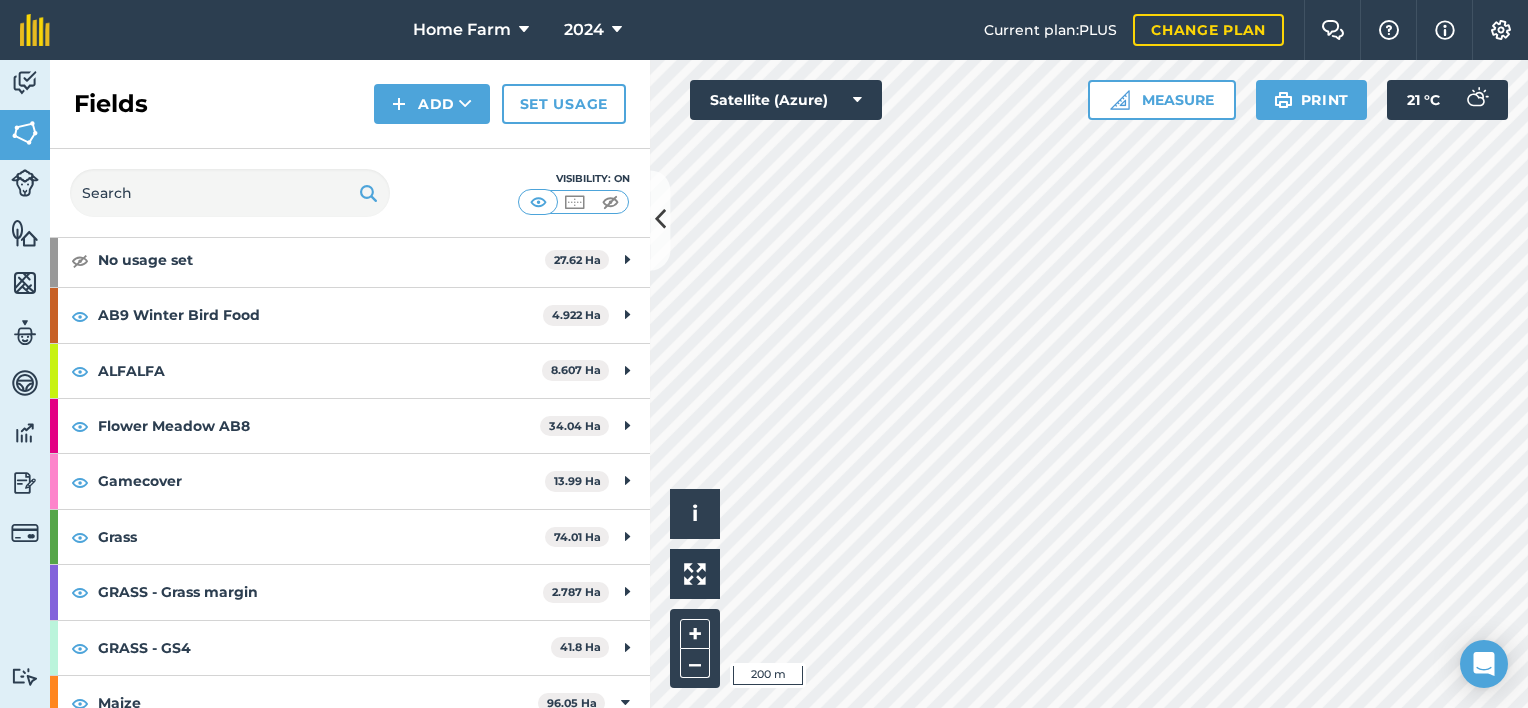 scroll, scrollTop: 96, scrollLeft: 0, axis: vertical 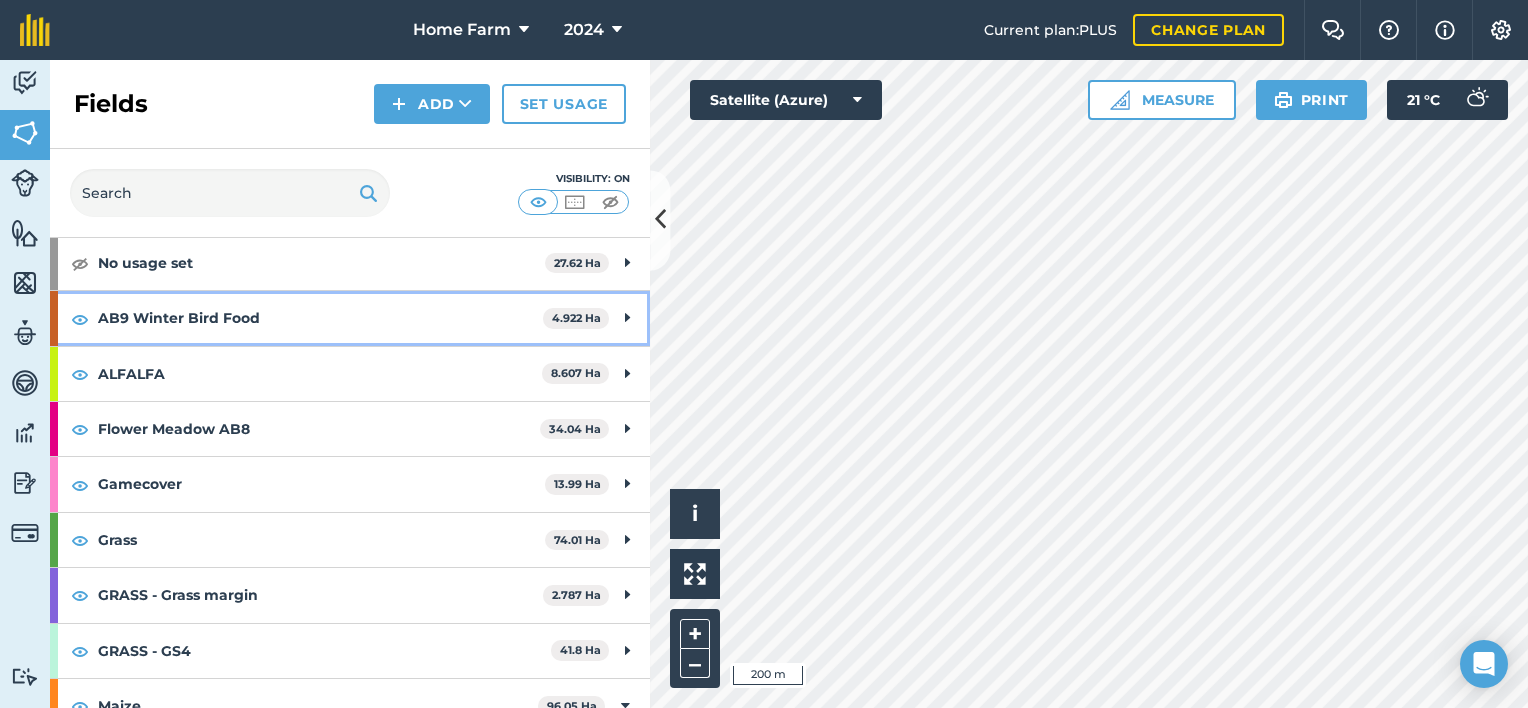 click on "AB9 Winter Bird Food" at bounding box center (320, 318) 